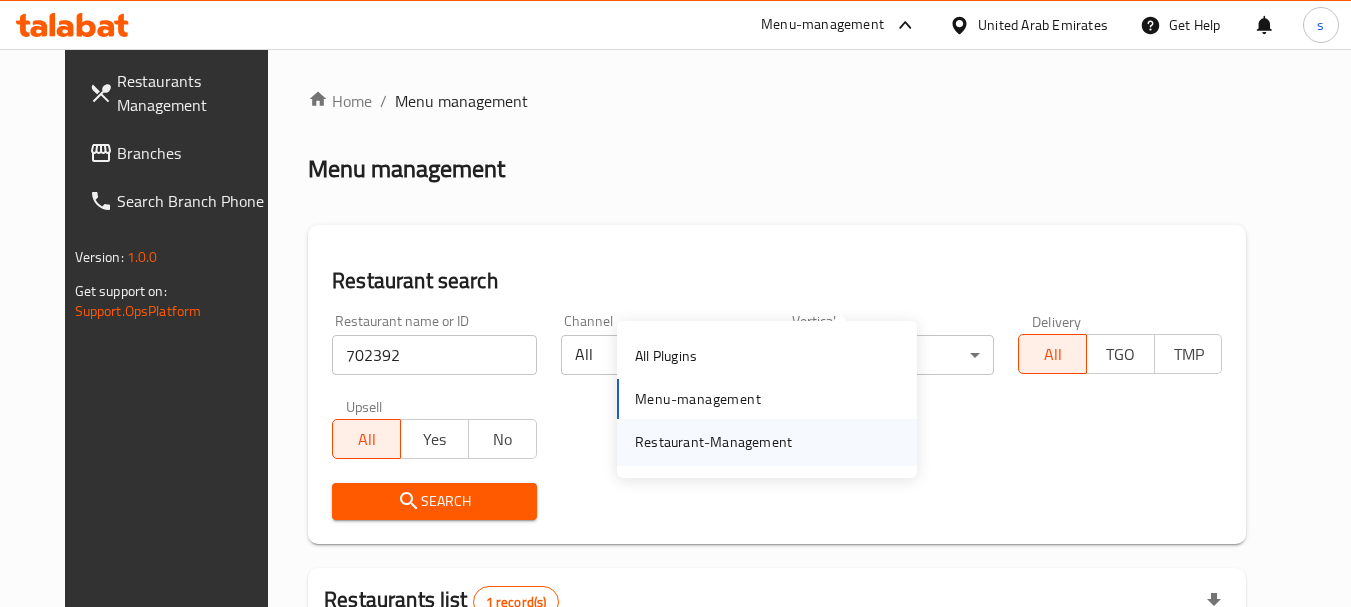 scroll, scrollTop: 268, scrollLeft: 0, axis: vertical 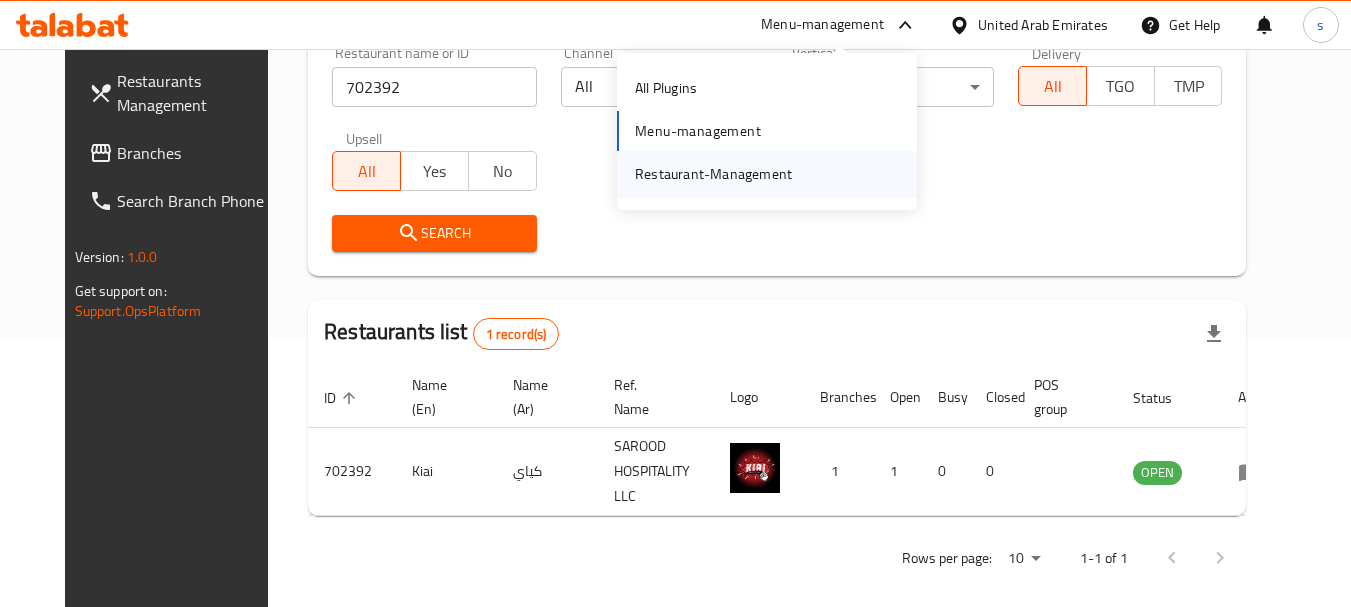click on "Restaurant-Management" at bounding box center [713, 174] 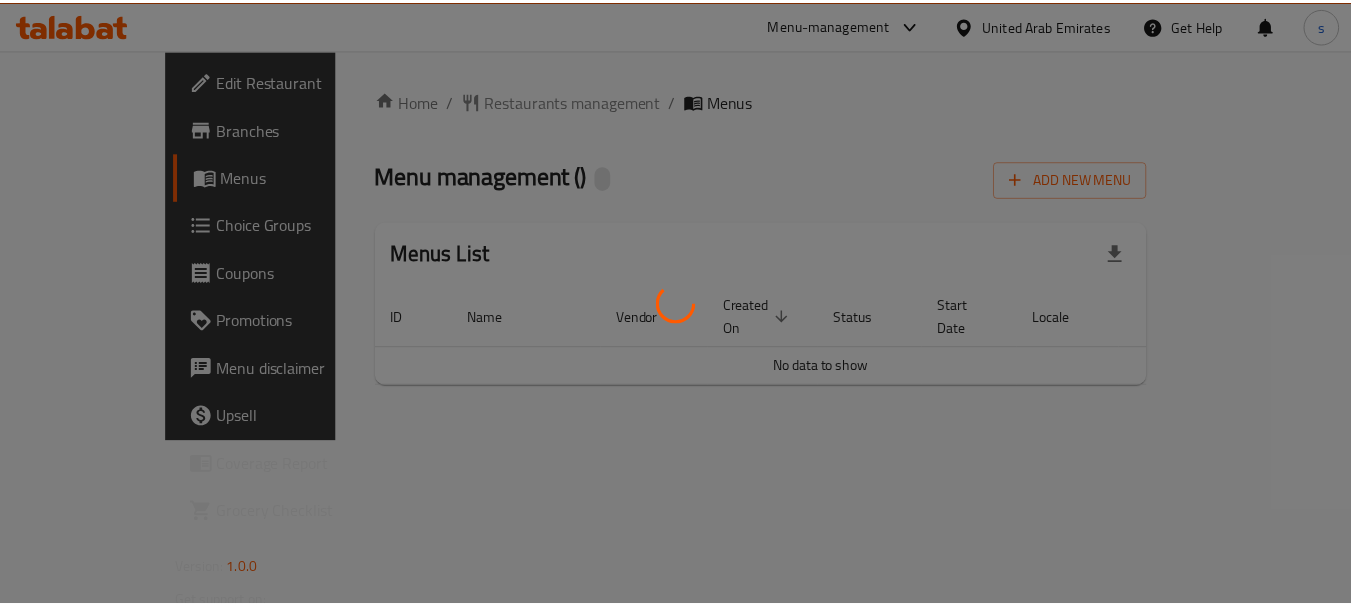 scroll, scrollTop: 0, scrollLeft: 0, axis: both 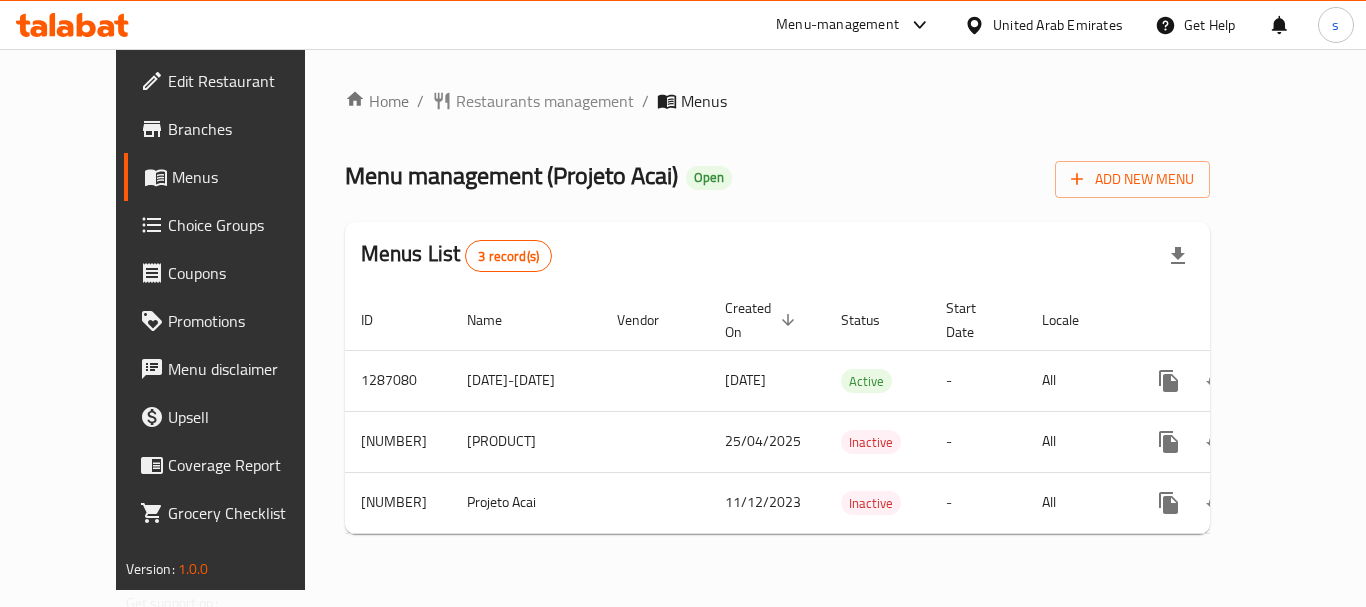 click on "Menus" at bounding box center (250, 177) 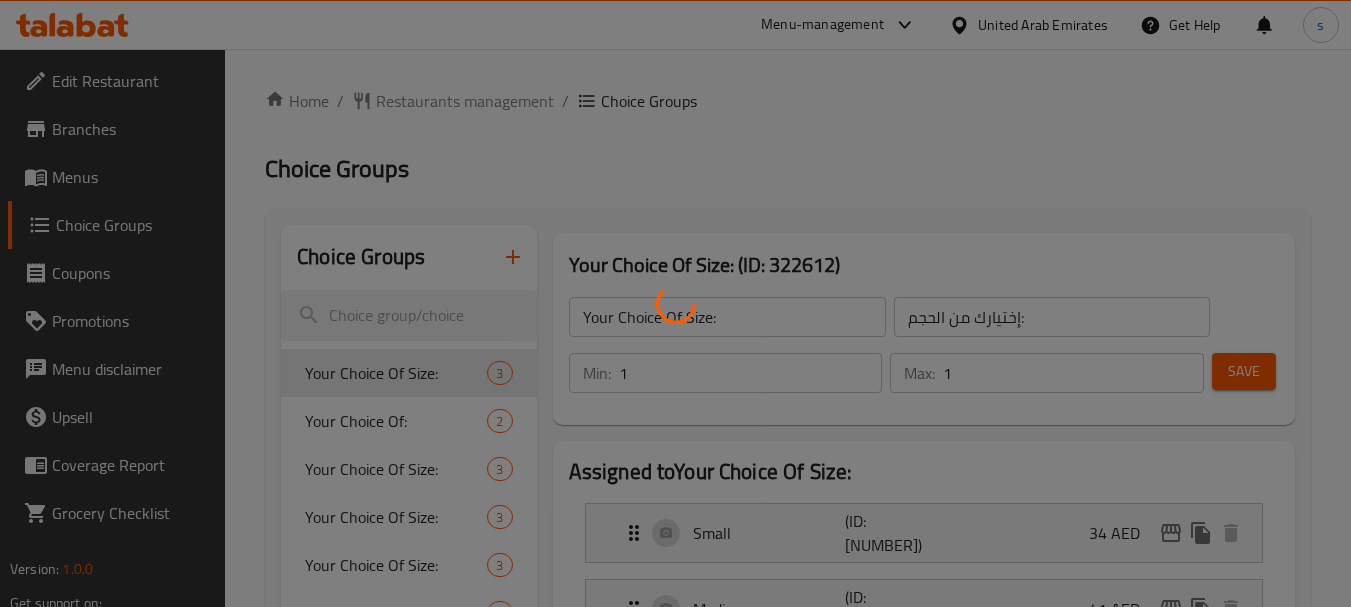 click at bounding box center [675, 303] 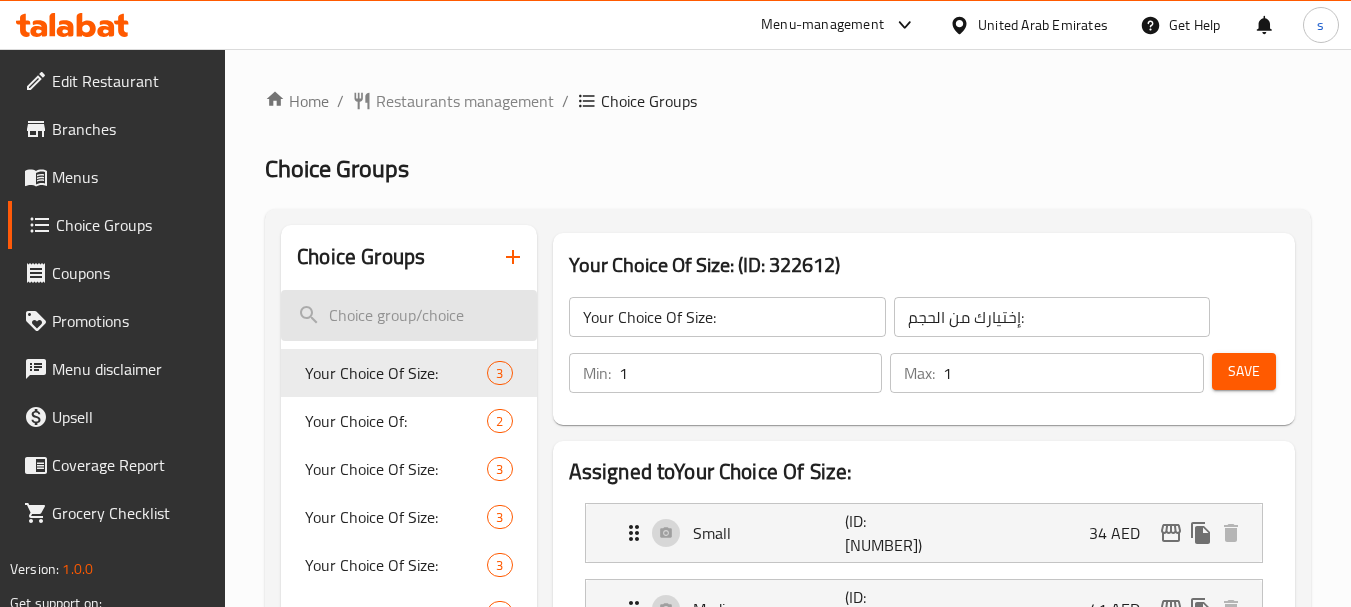 click at bounding box center [408, 315] 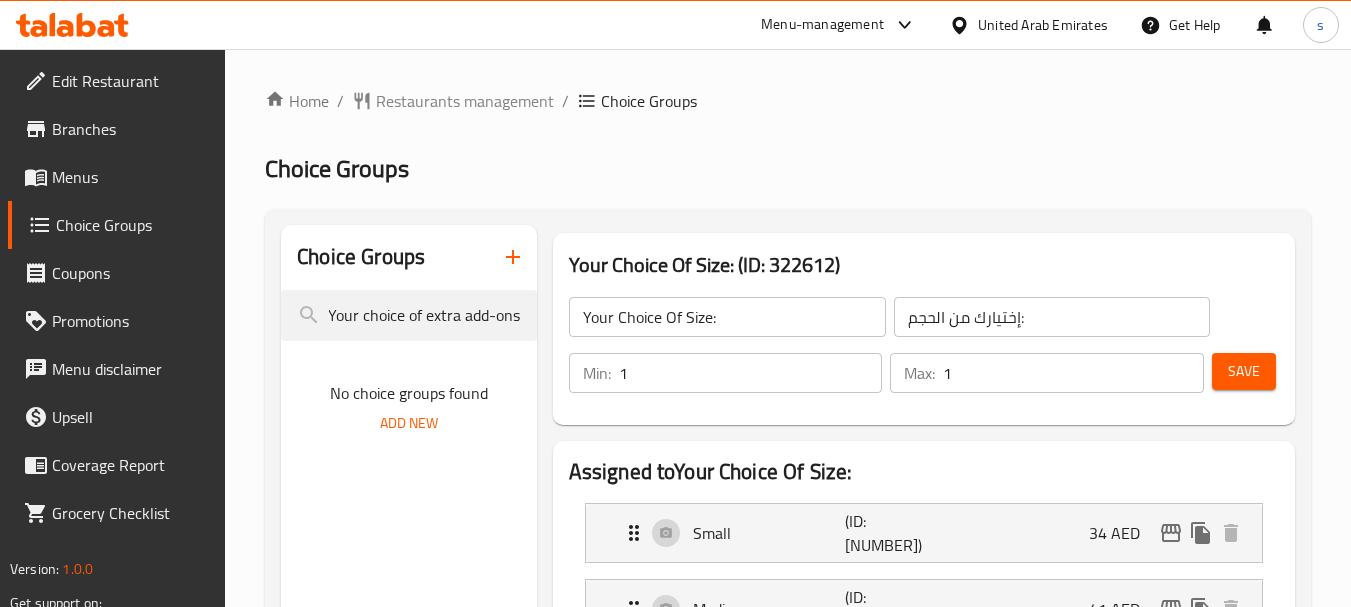 scroll, scrollTop: 0, scrollLeft: 0, axis: both 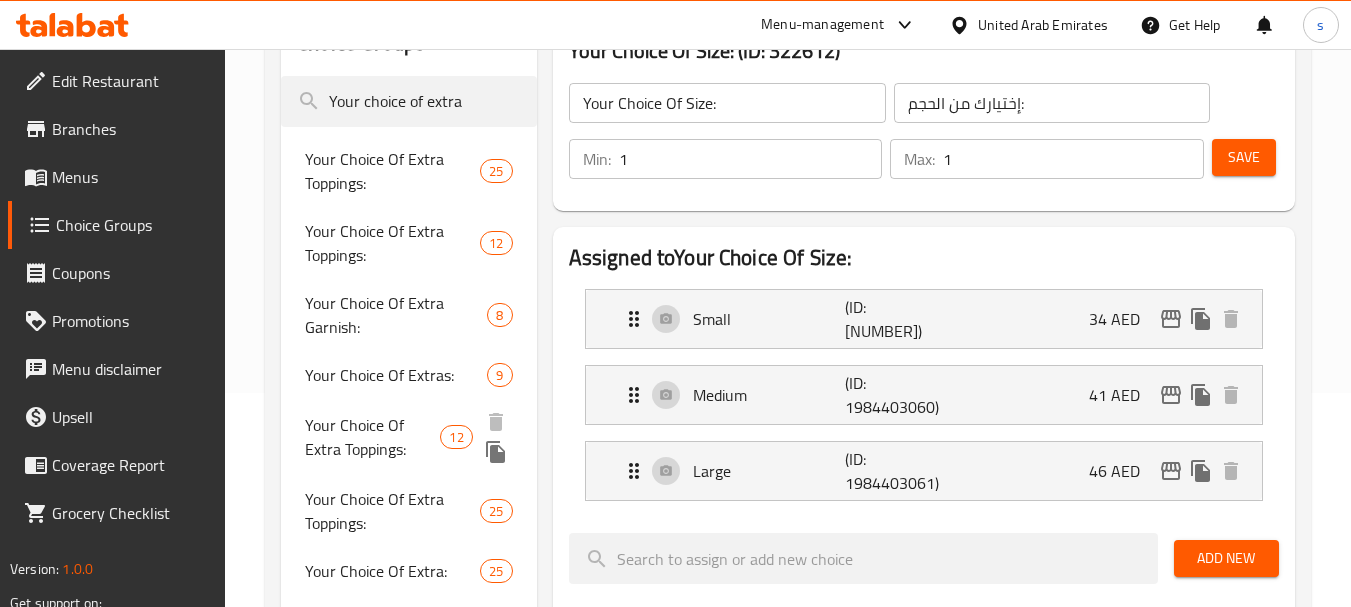 type on "Your choice of extra" 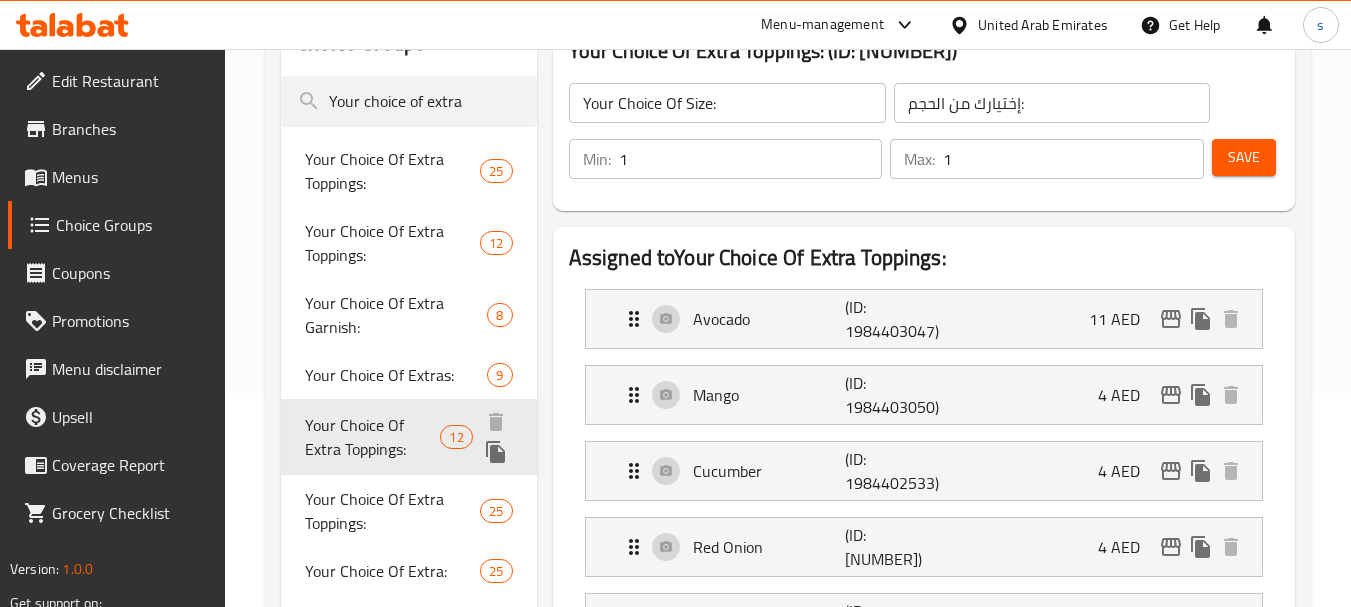 type on "Your Choice Of Extra Toppings:" 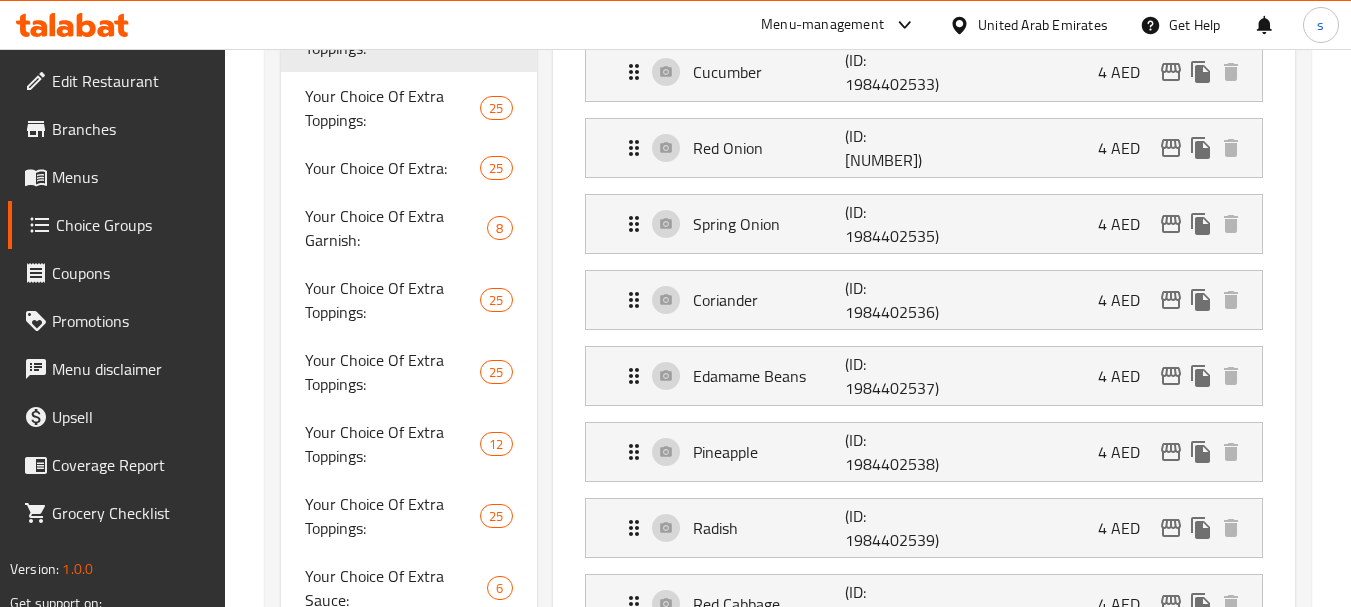 scroll, scrollTop: 614, scrollLeft: 0, axis: vertical 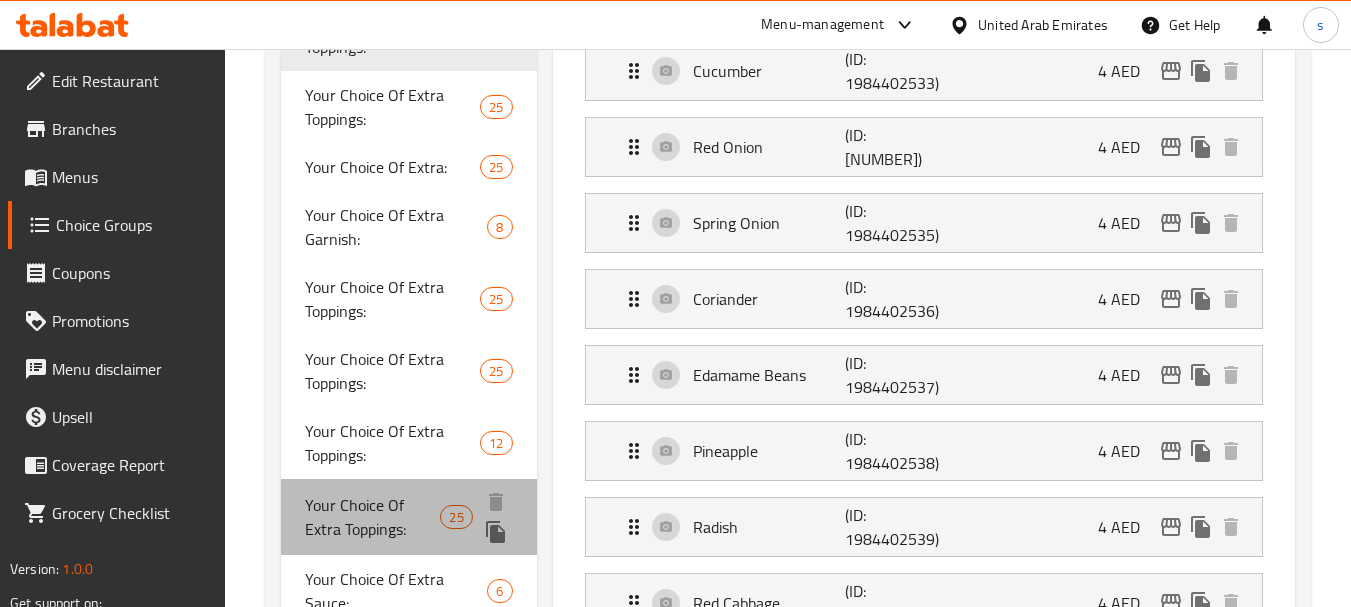 click on "Your Choice Of Extra Toppings:" at bounding box center (372, 517) 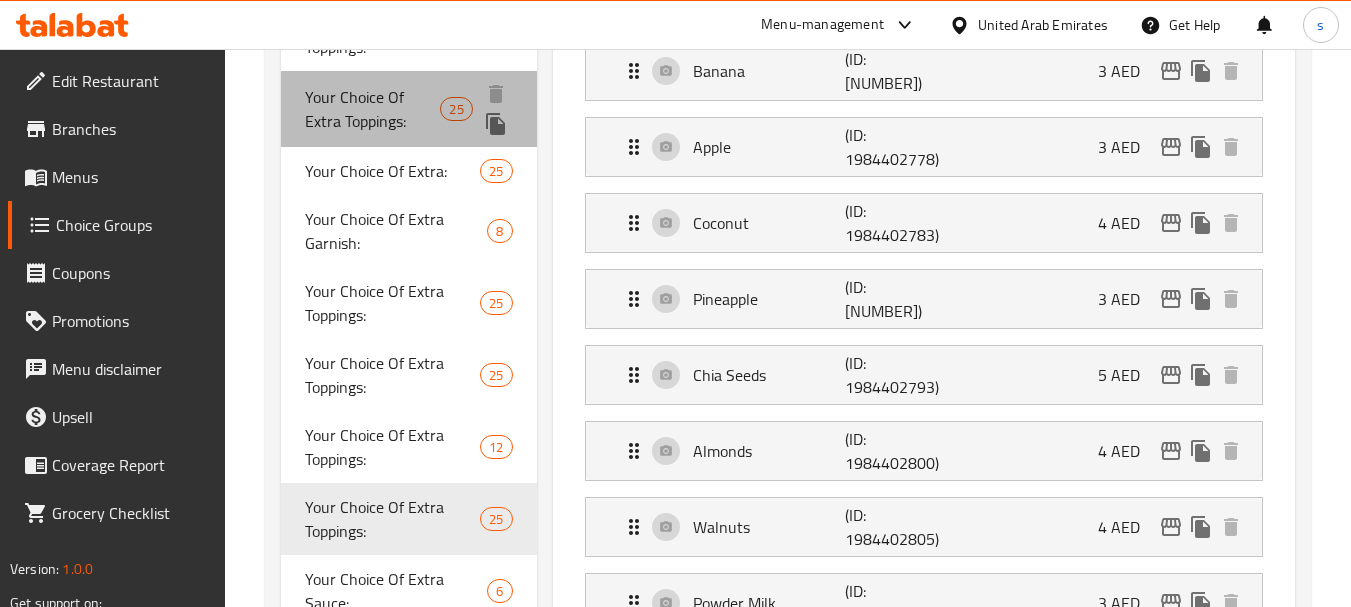 click on "Your Choice Of Extra Toppings:" at bounding box center [372, 109] 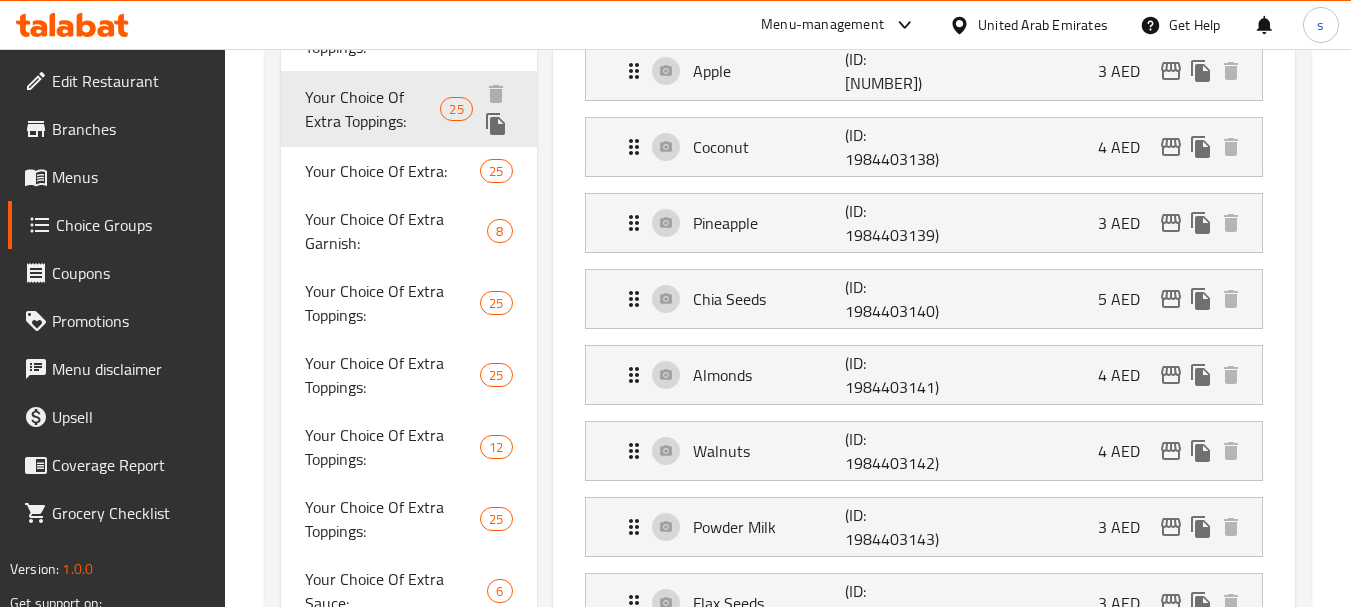 type on "إختيارك من الإضافات:" 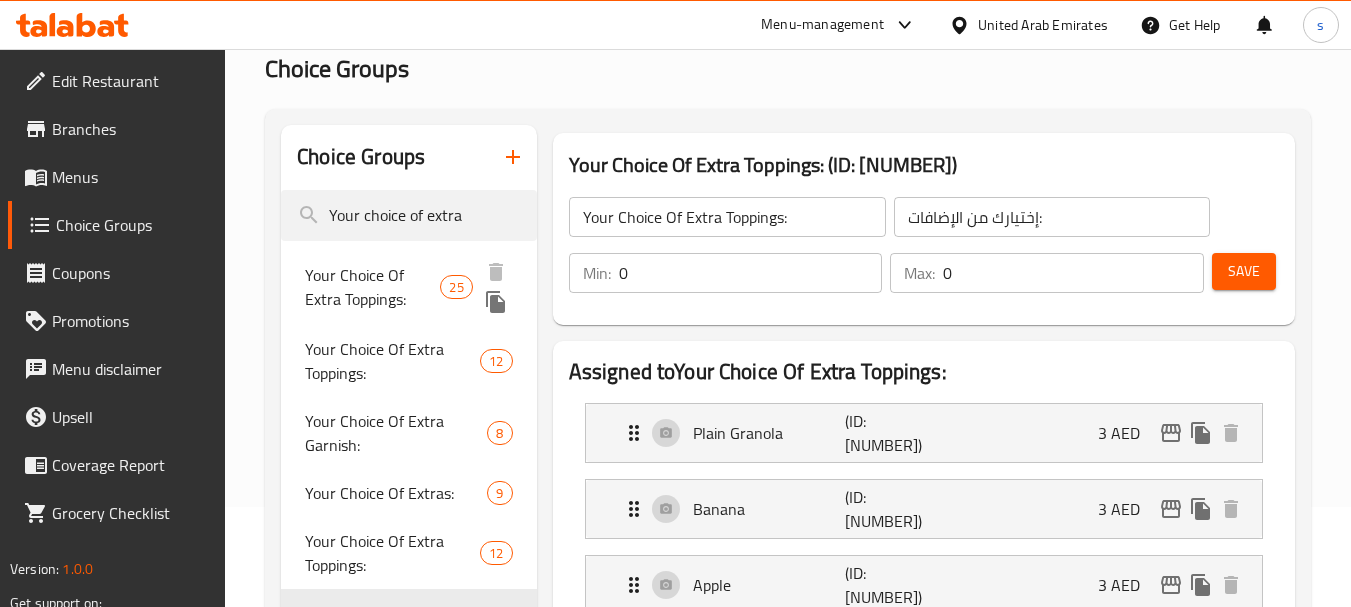 scroll, scrollTop: 0, scrollLeft: 0, axis: both 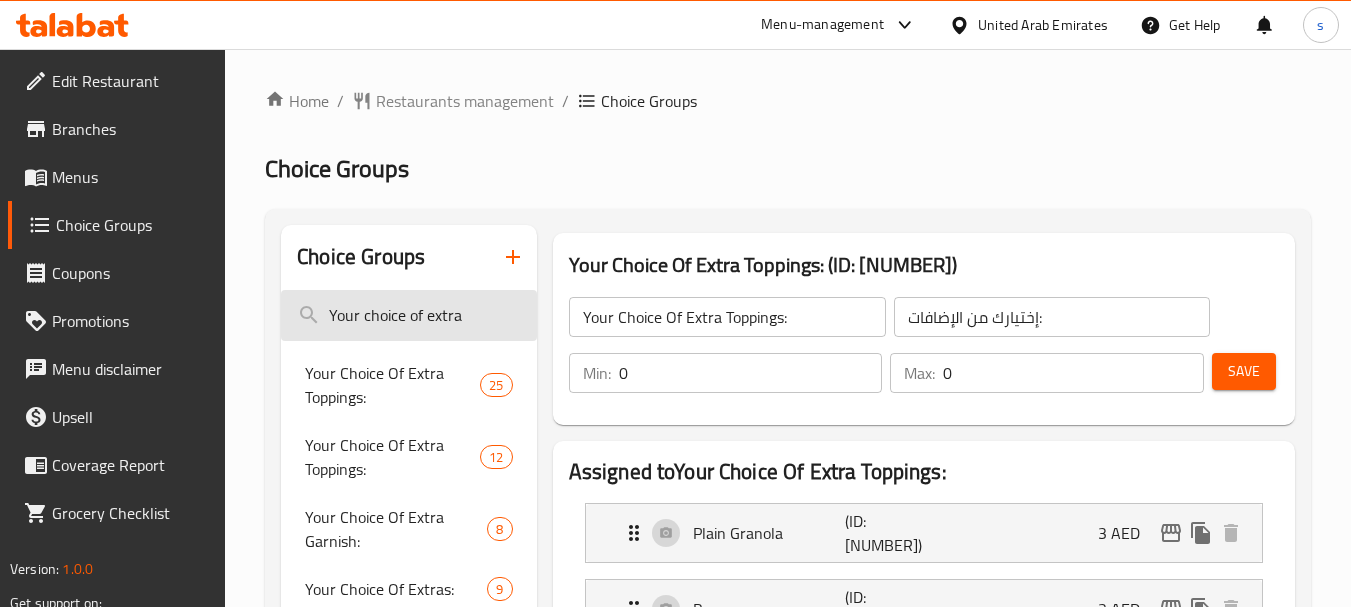 click on "Your choice of extra" at bounding box center [408, 315] 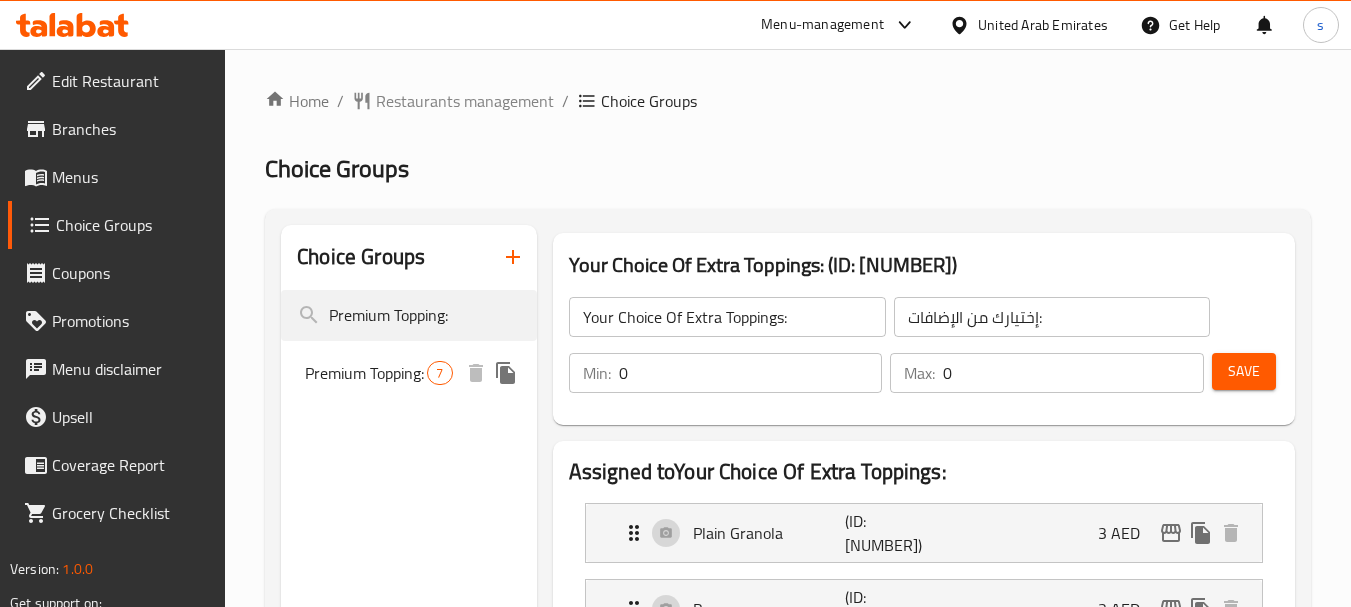 type on "Premium Topping:" 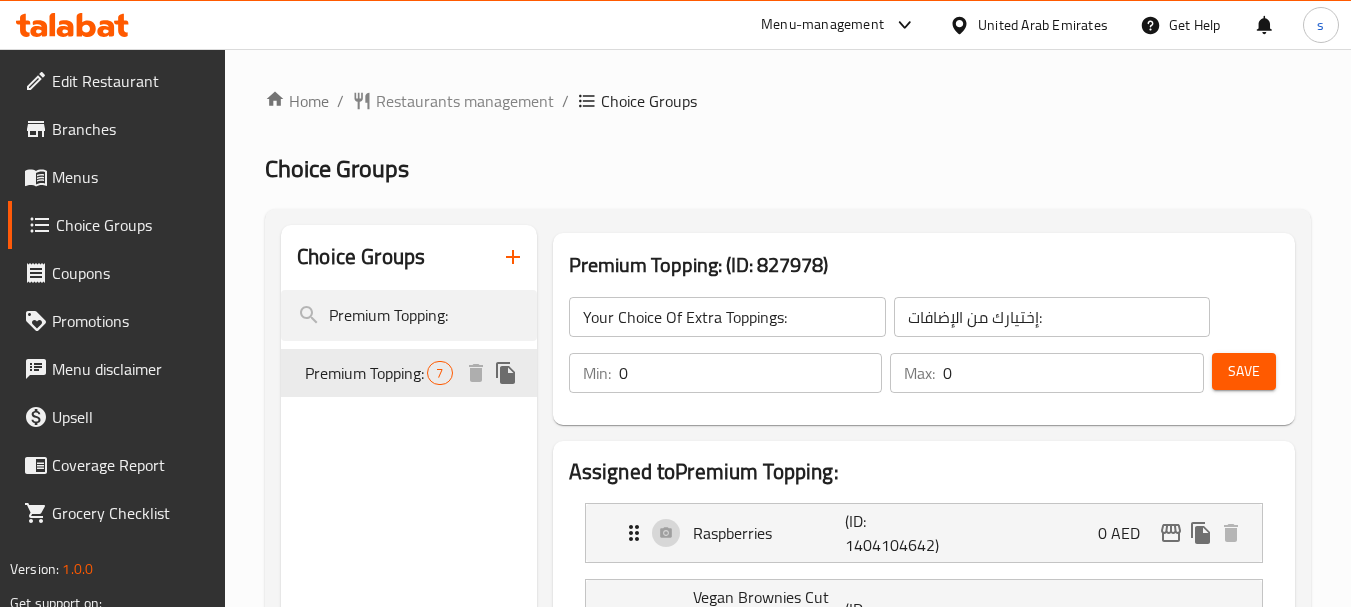 type on "Premium Topping:" 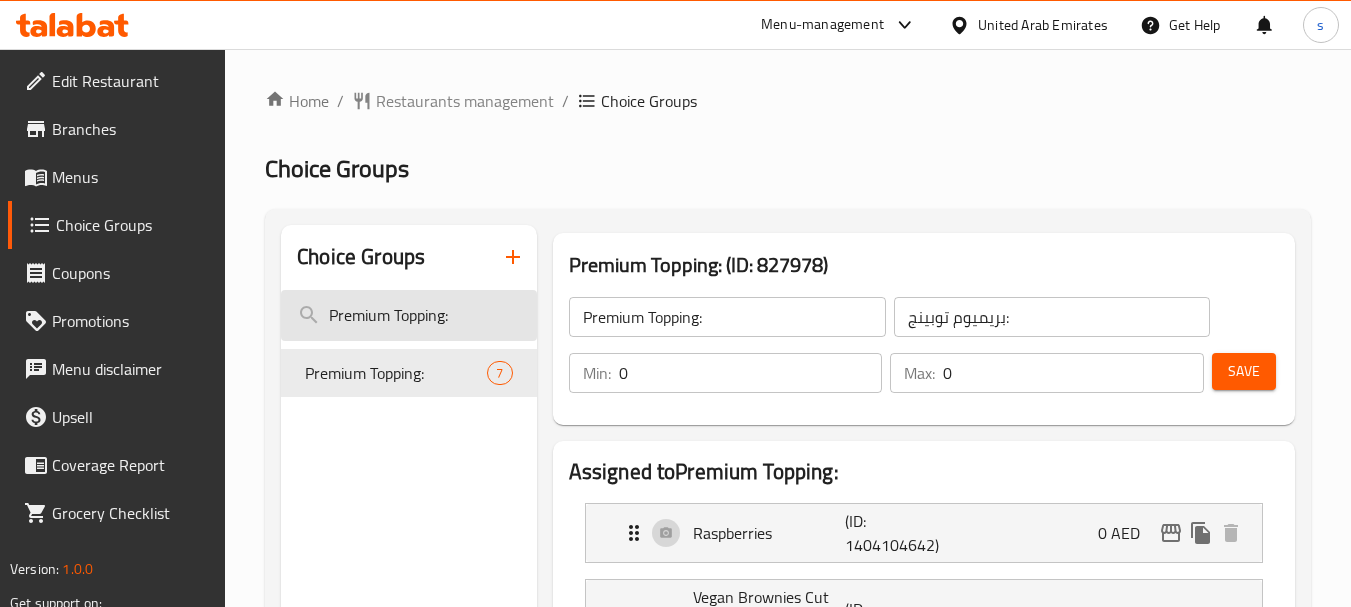 click on "Premium Topping:" at bounding box center [408, 315] 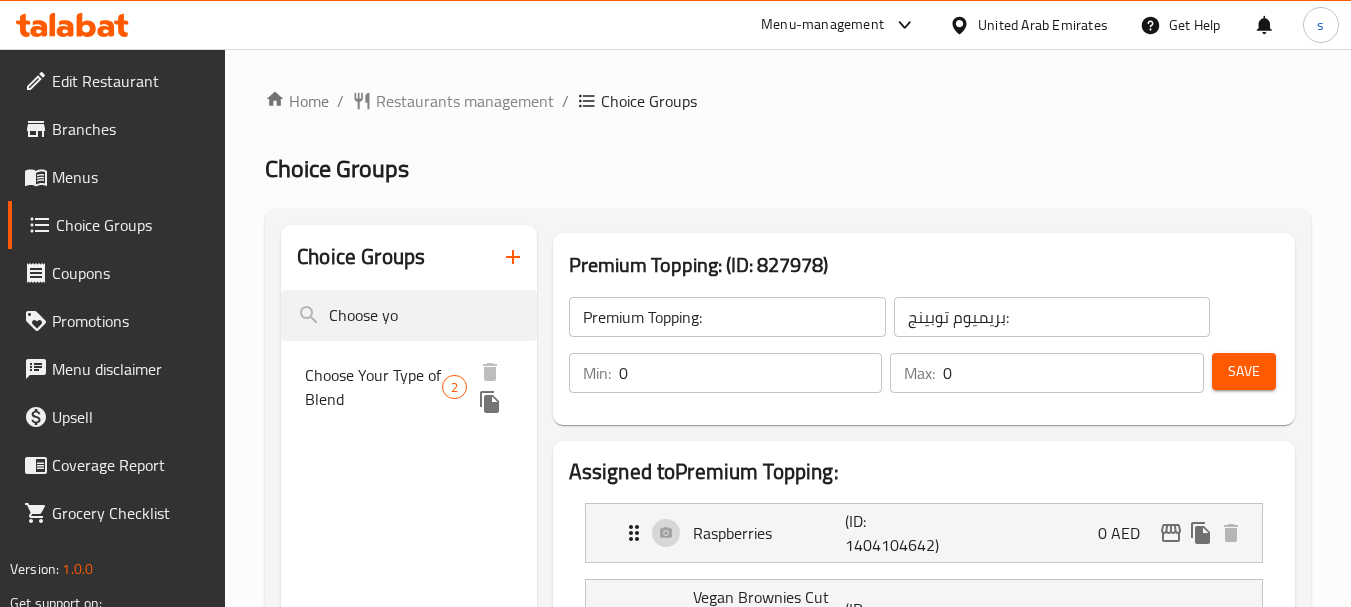 type on "Choose yo" 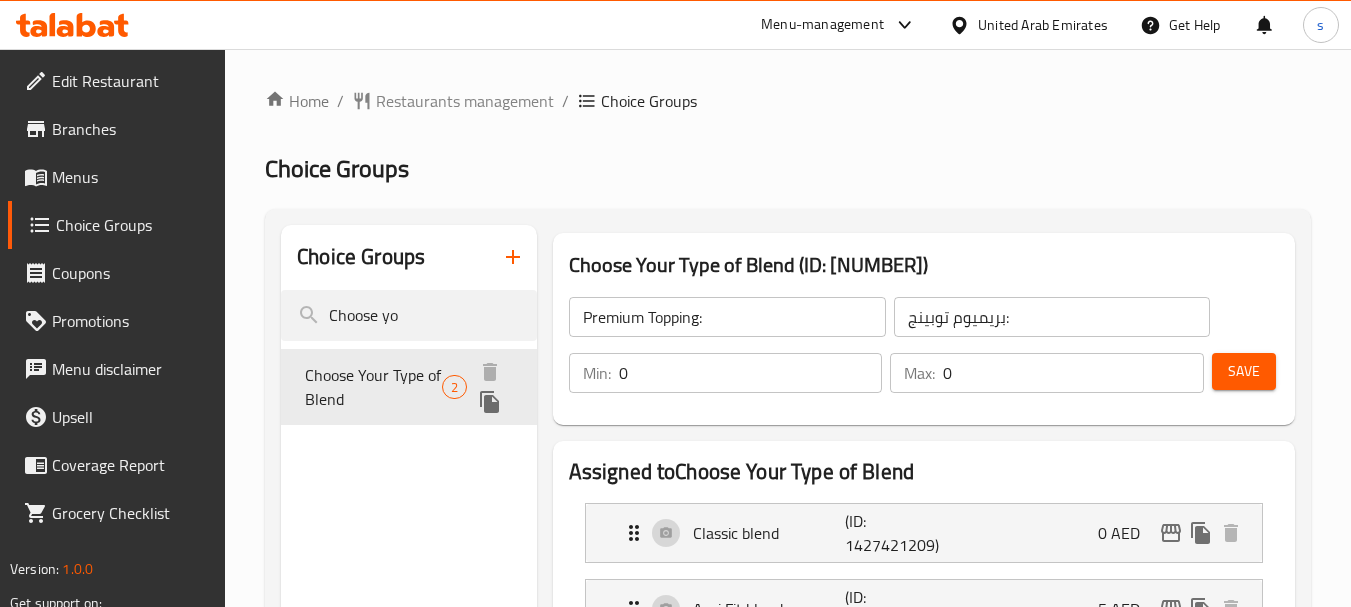 type on "Choose Your Type of Blend" 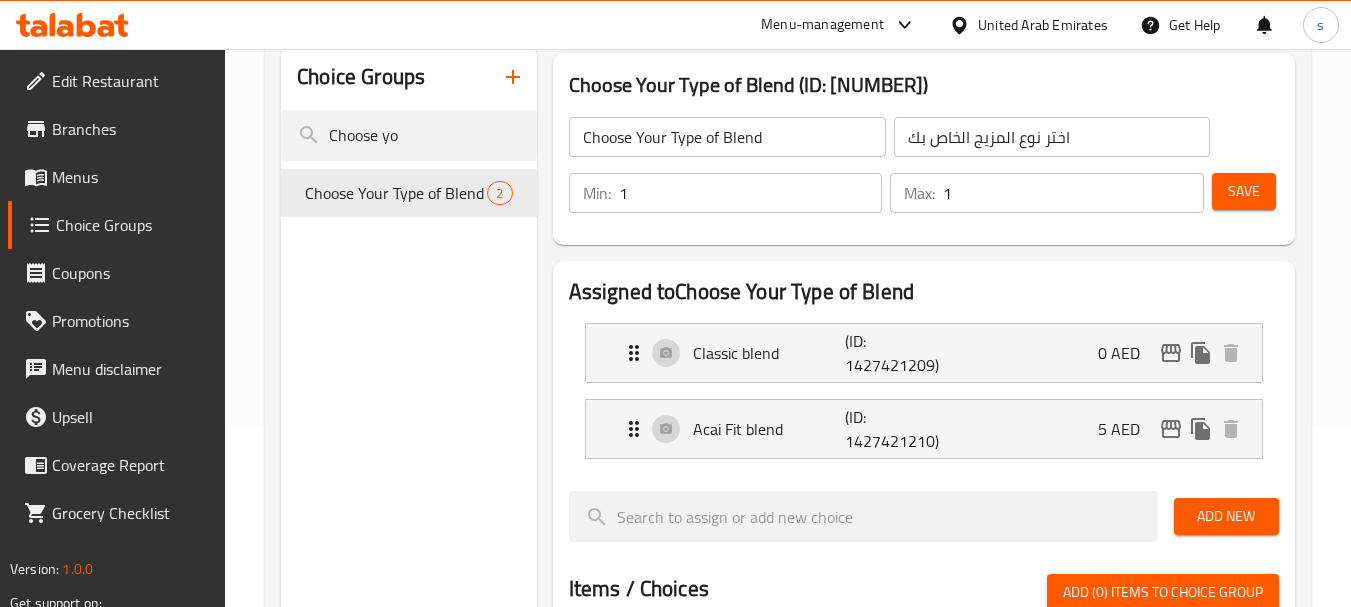 scroll, scrollTop: 400, scrollLeft: 0, axis: vertical 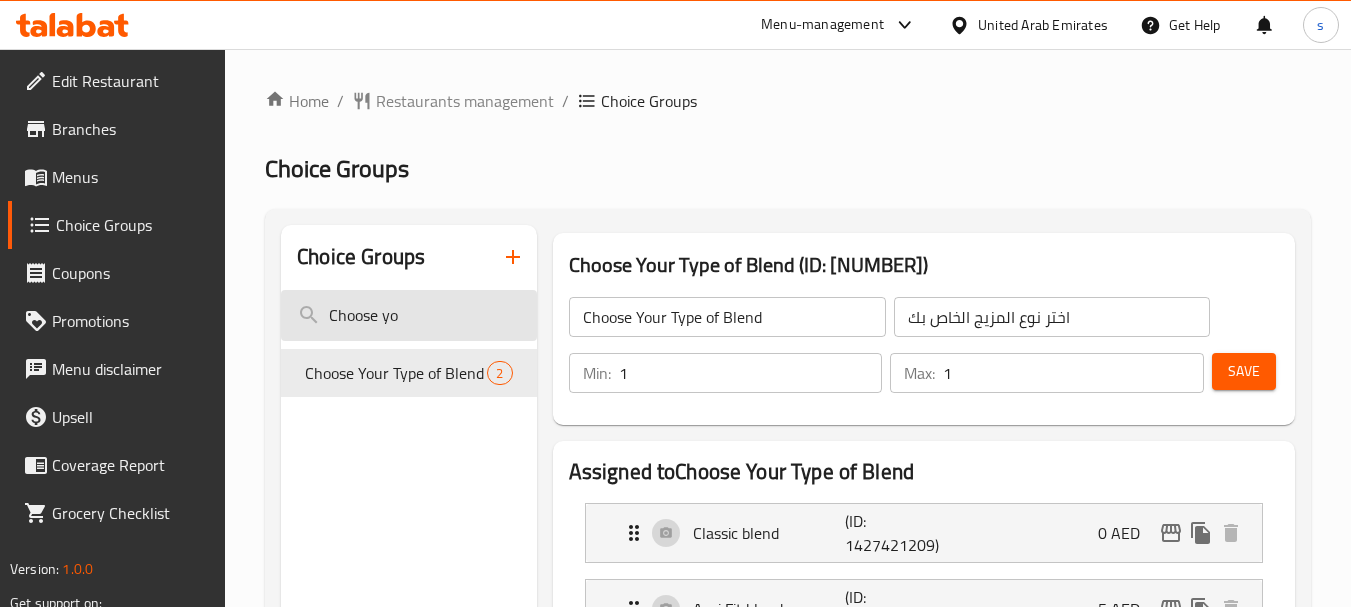click on "Choose yo" at bounding box center [408, 315] 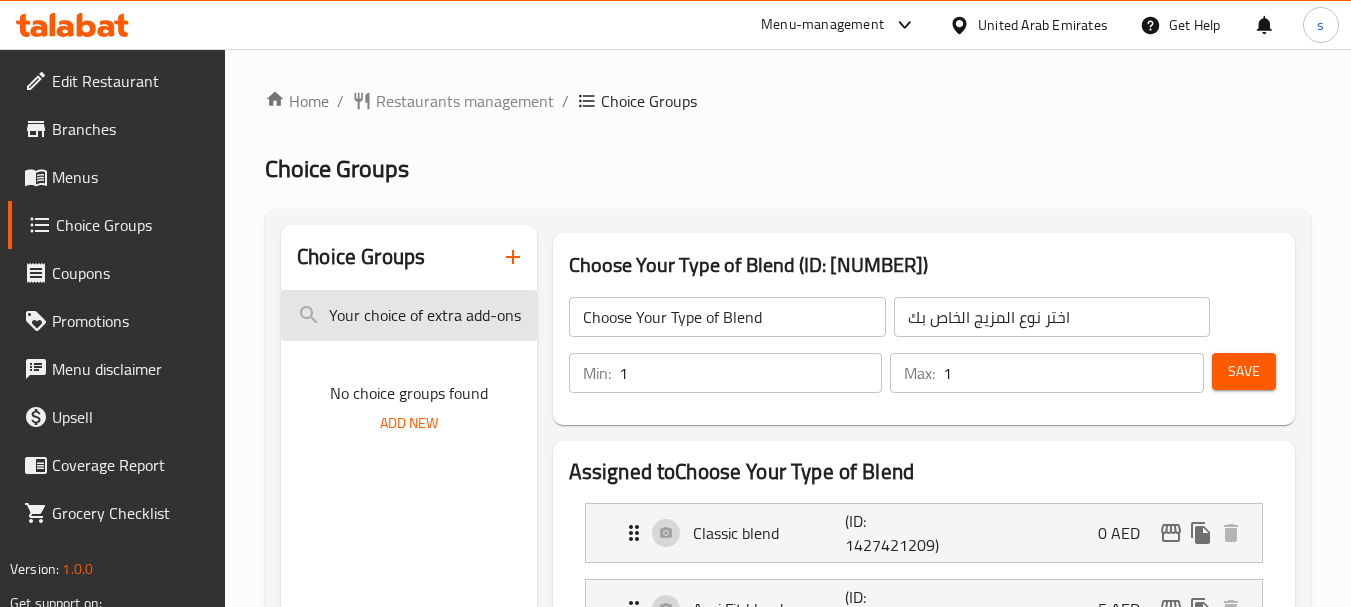 scroll, scrollTop: 0, scrollLeft: 2, axis: horizontal 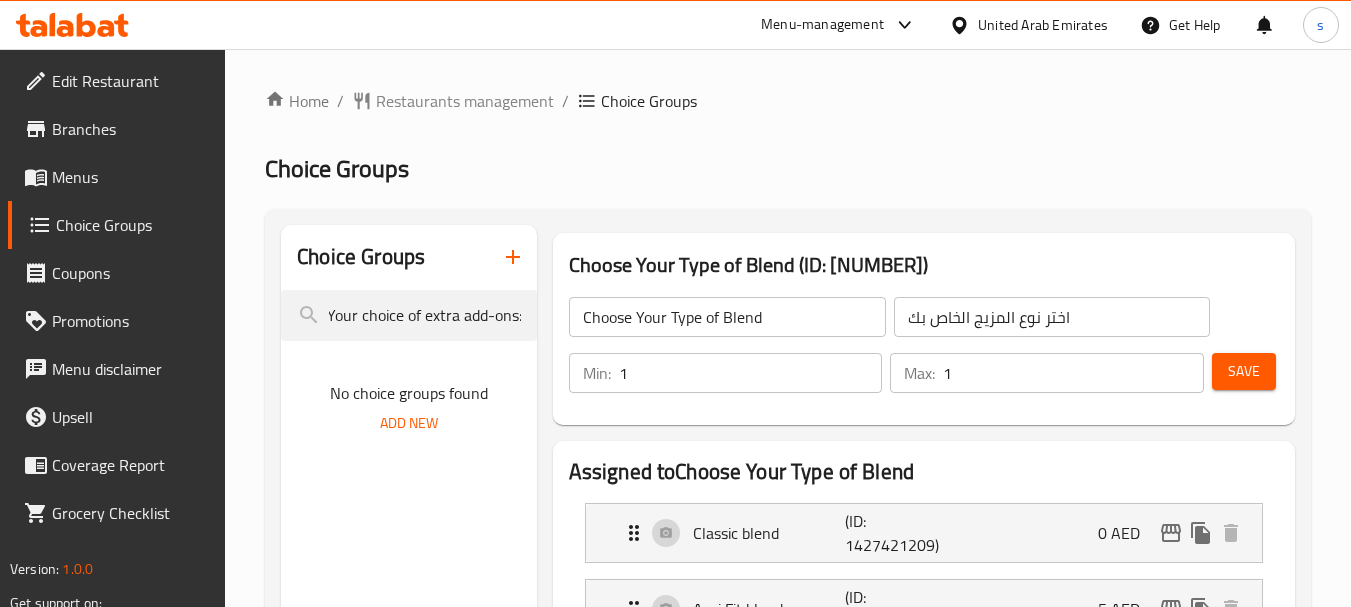 type on "Your choice of extra add-ons:" 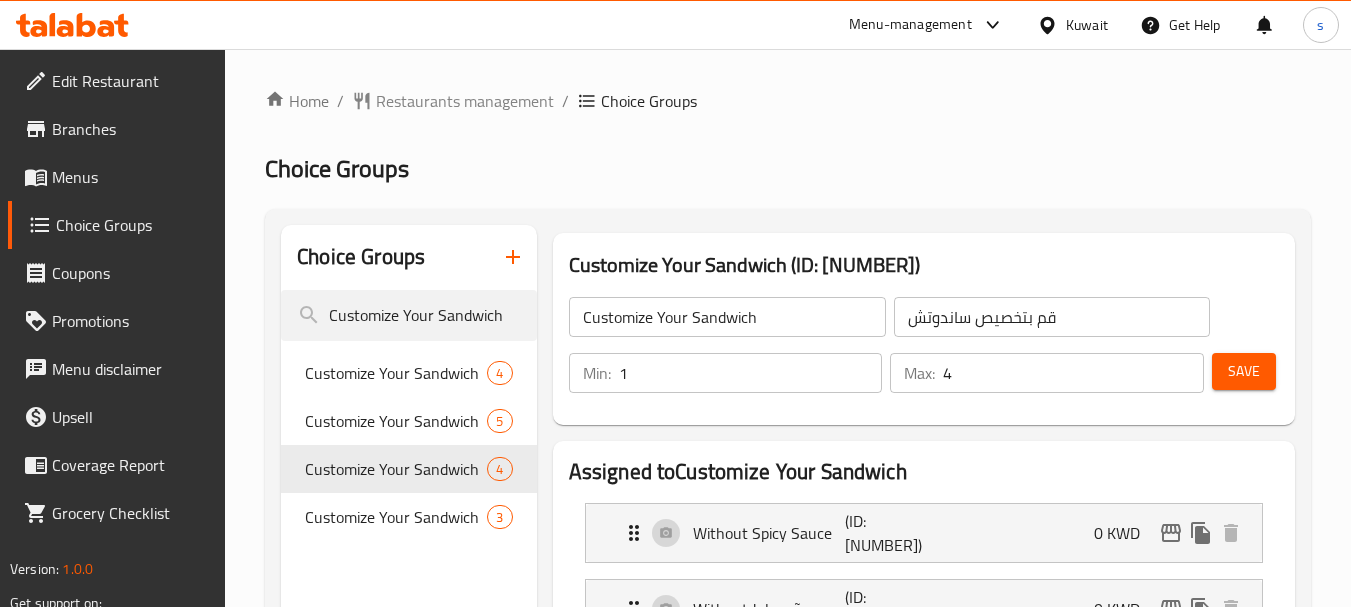 scroll, scrollTop: 0, scrollLeft: 0, axis: both 